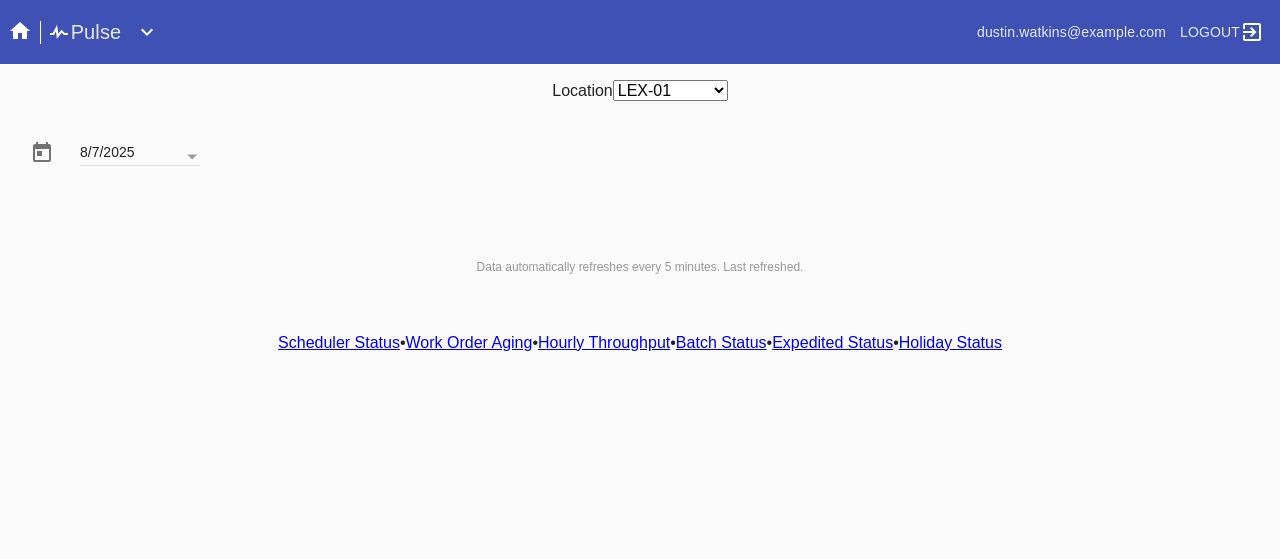 scroll, scrollTop: 0, scrollLeft: 0, axis: both 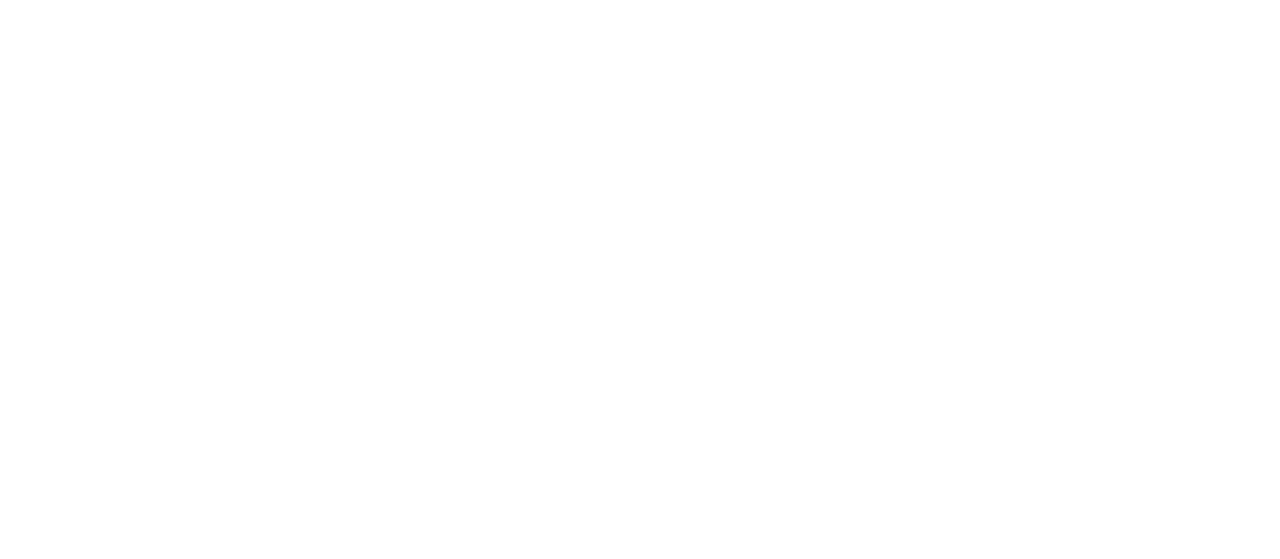 select on "number:2" 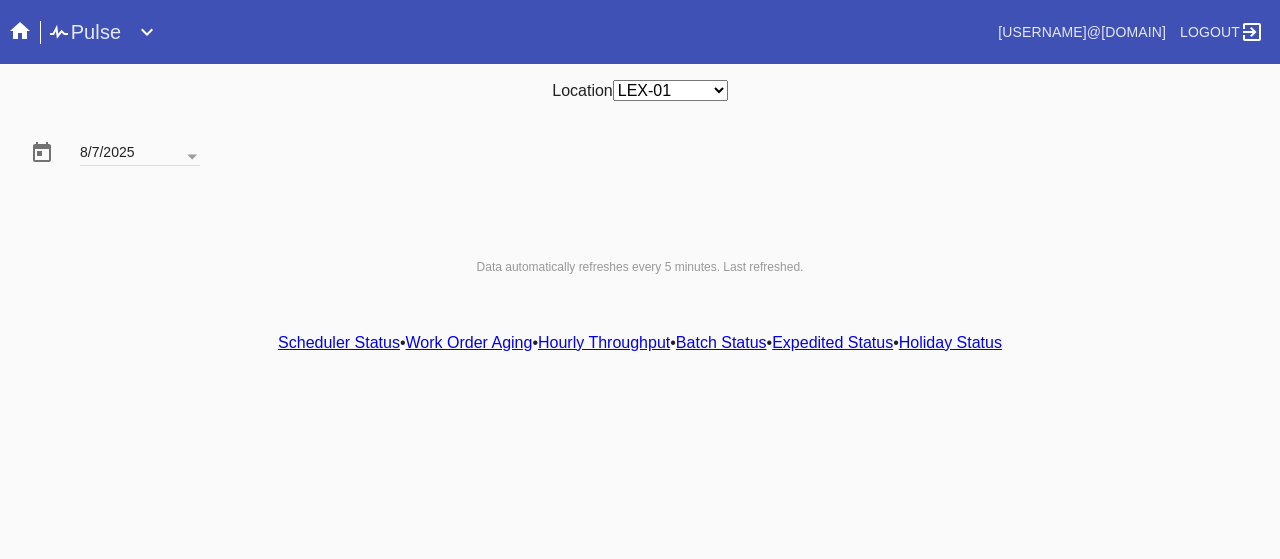 scroll, scrollTop: 0, scrollLeft: 0, axis: both 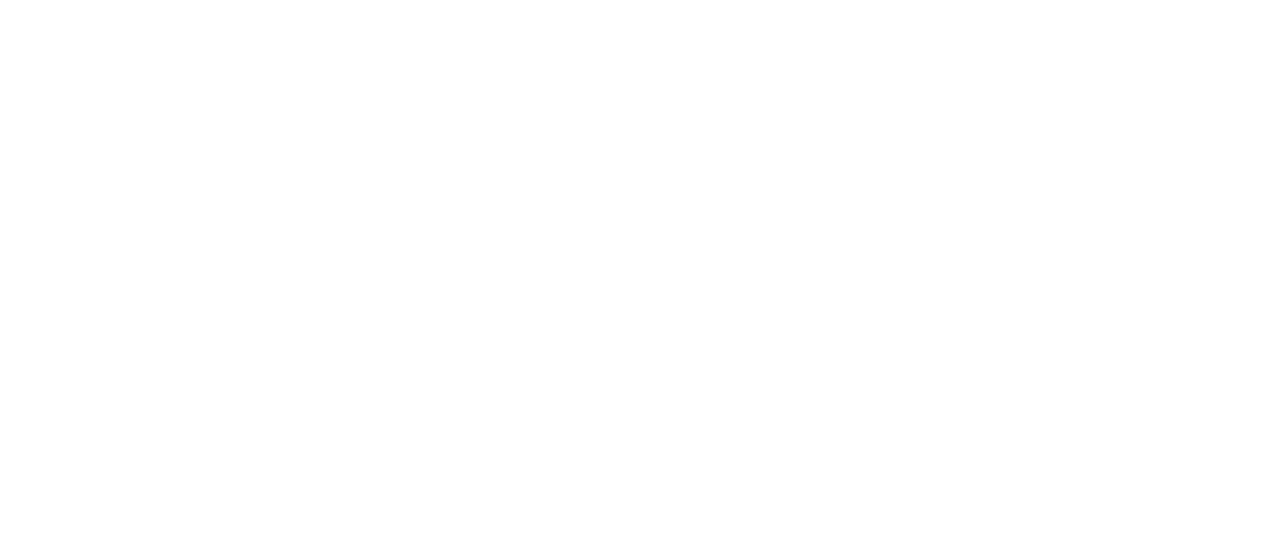 select on "number:2" 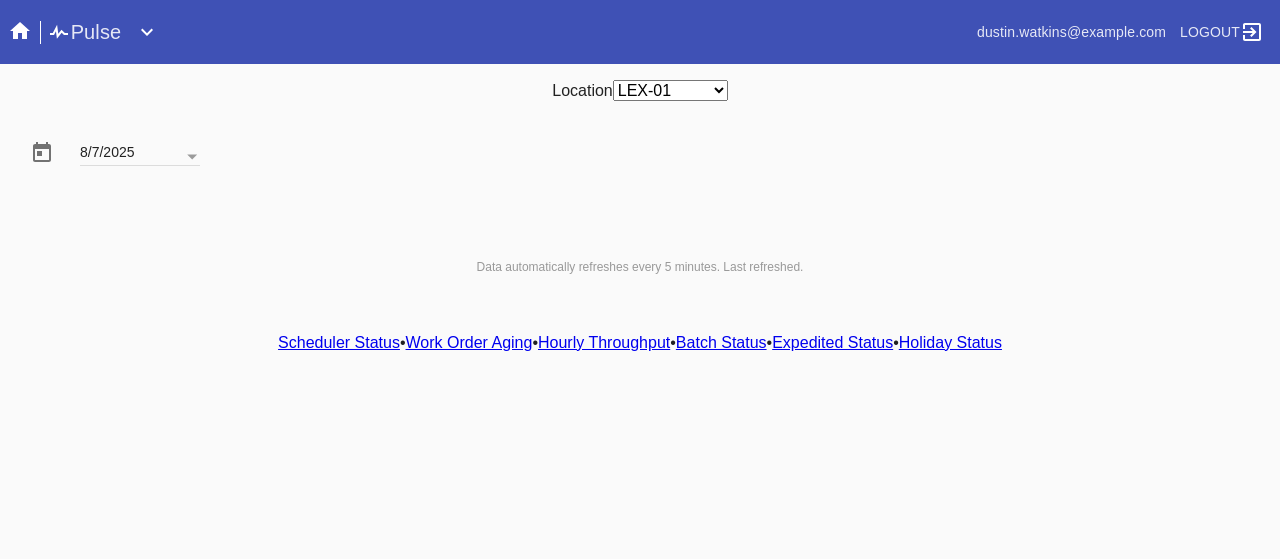scroll, scrollTop: 0, scrollLeft: 0, axis: both 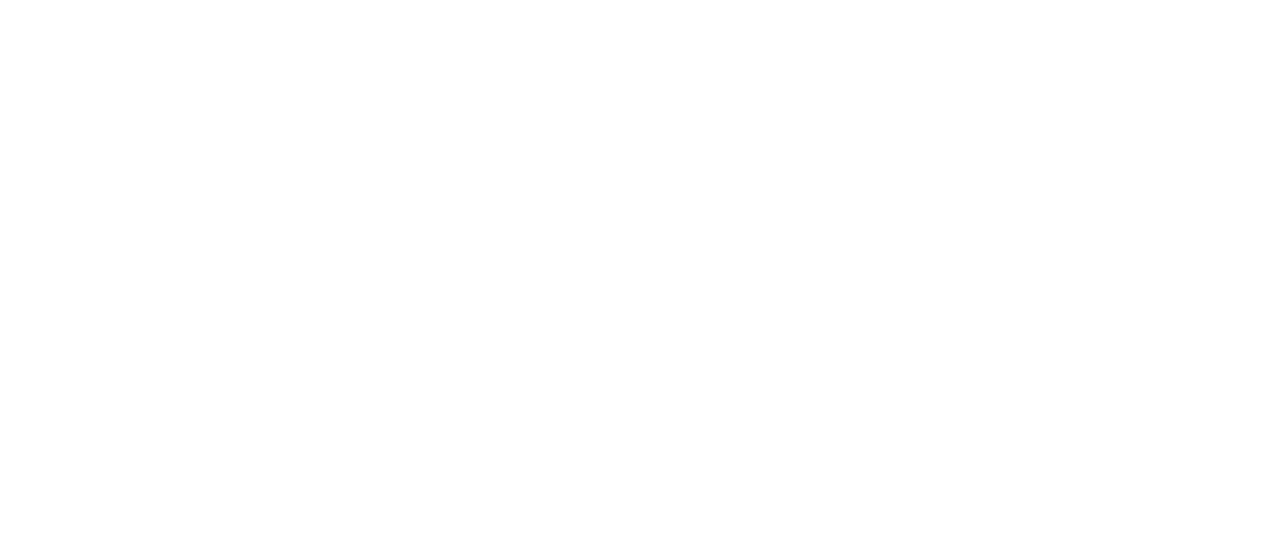 select on "number:2" 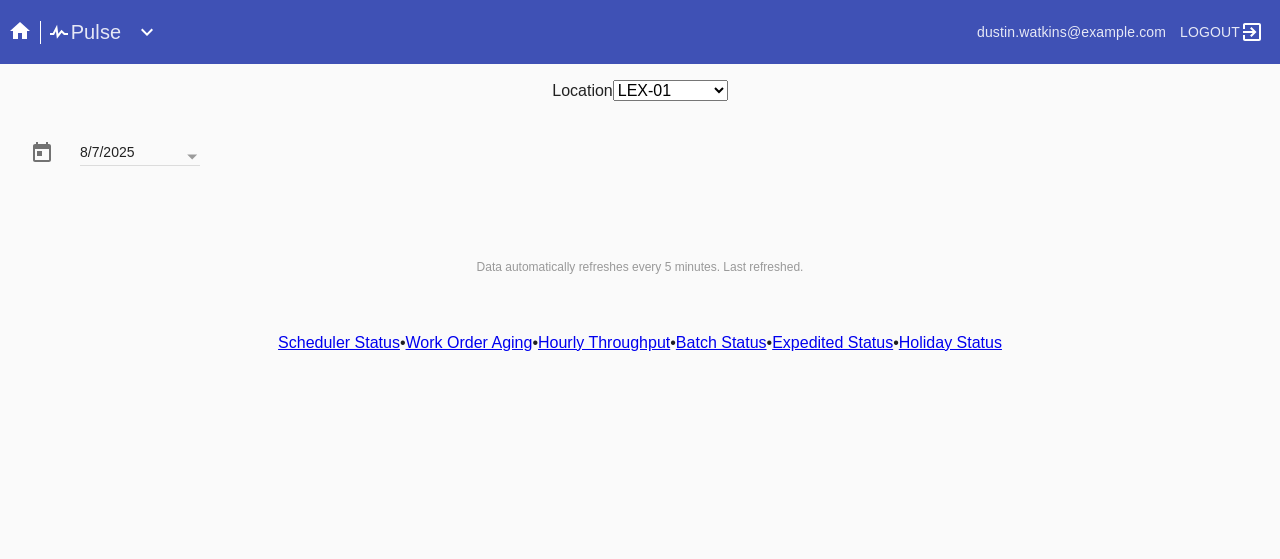 scroll, scrollTop: 0, scrollLeft: 0, axis: both 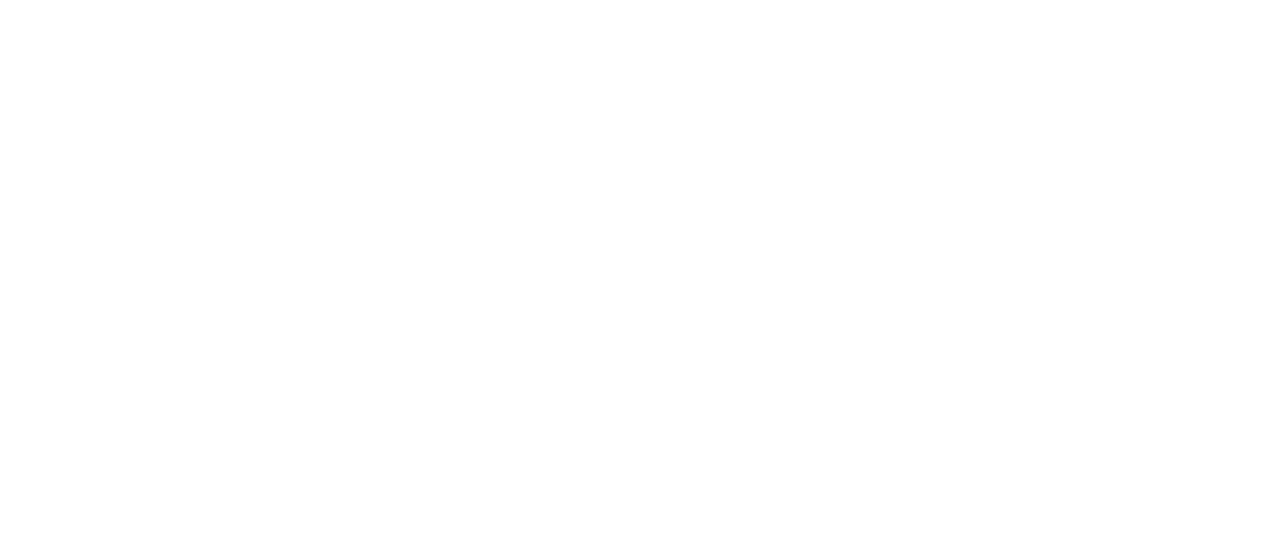 select on "number:2" 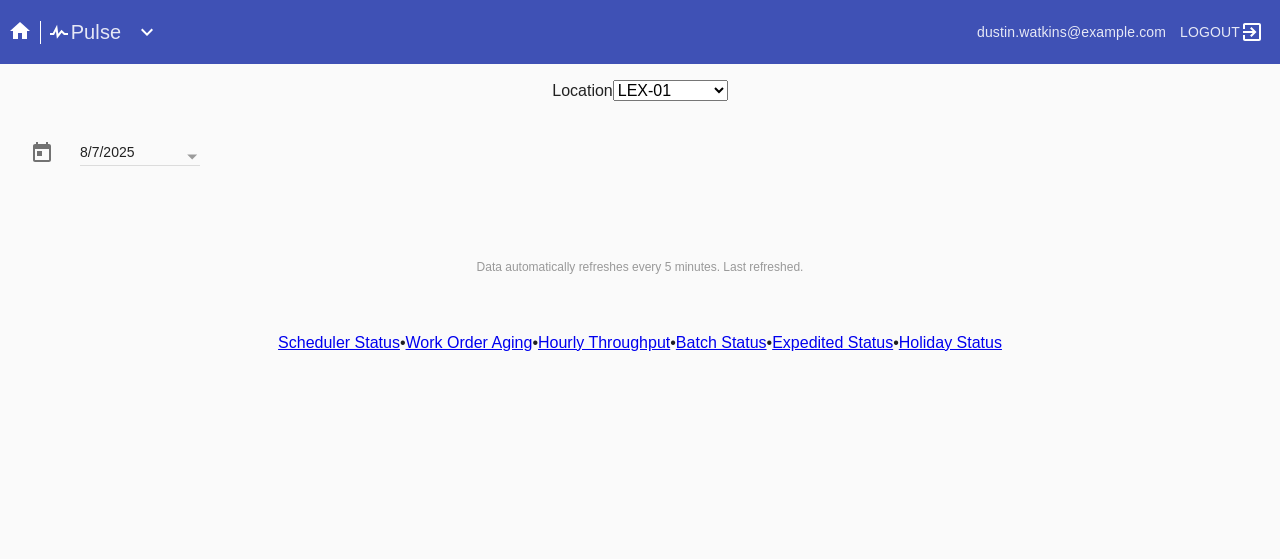 scroll, scrollTop: 0, scrollLeft: 0, axis: both 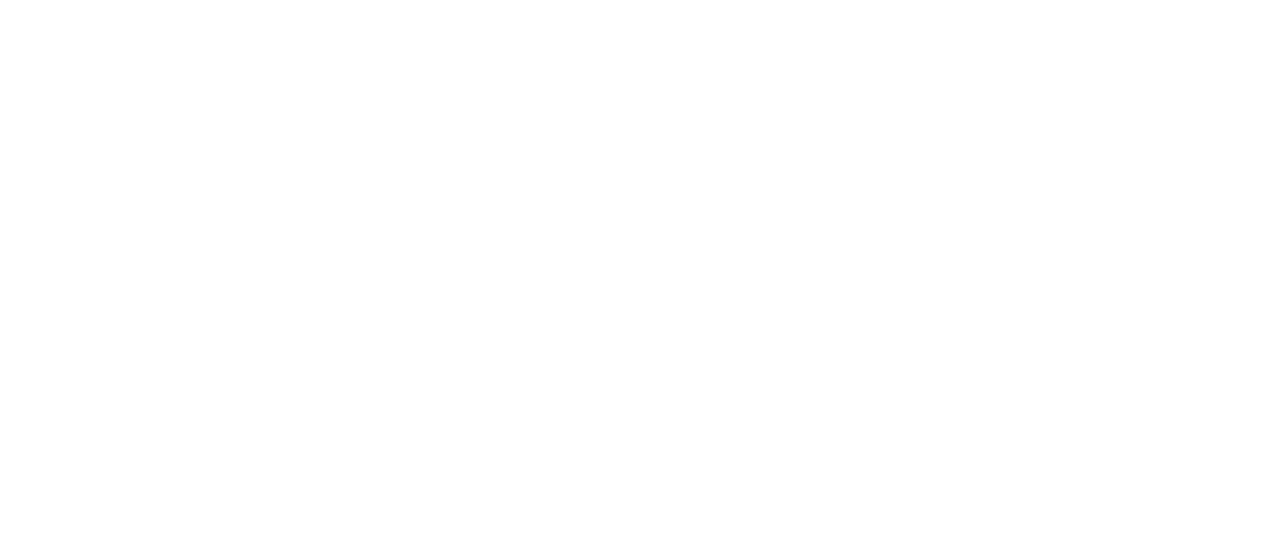 select on "number:2" 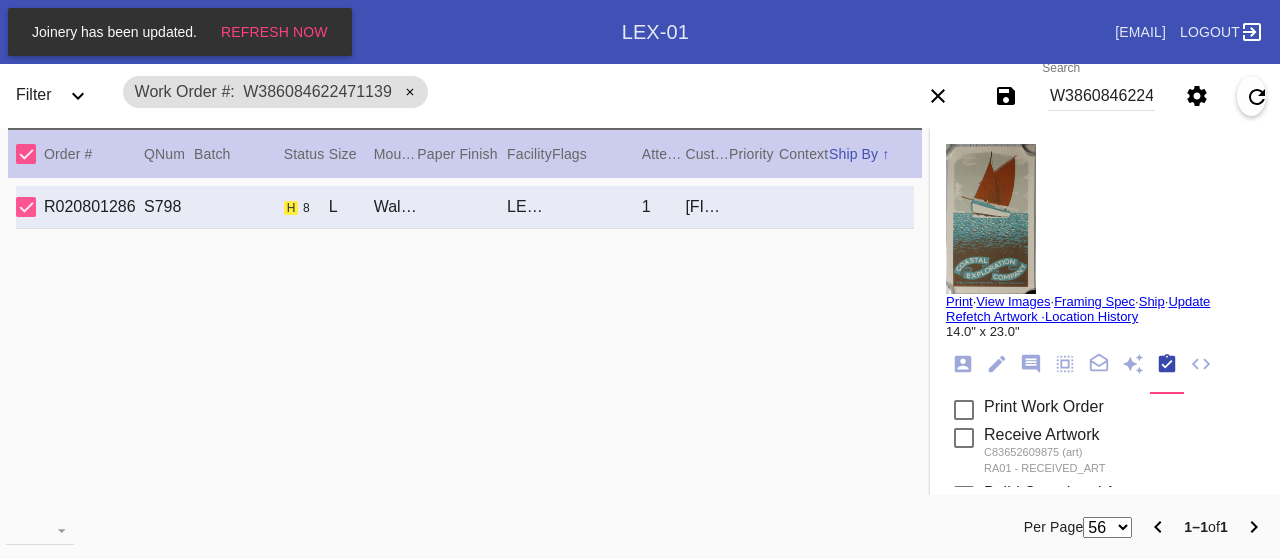 scroll, scrollTop: 0, scrollLeft: 0, axis: both 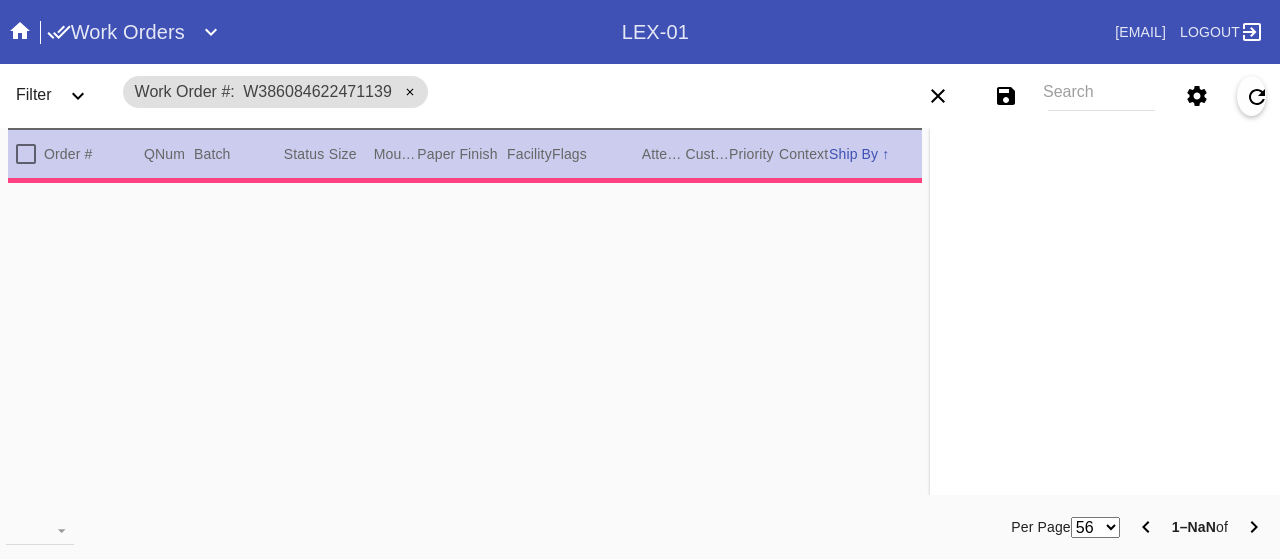 type on "0.0" 